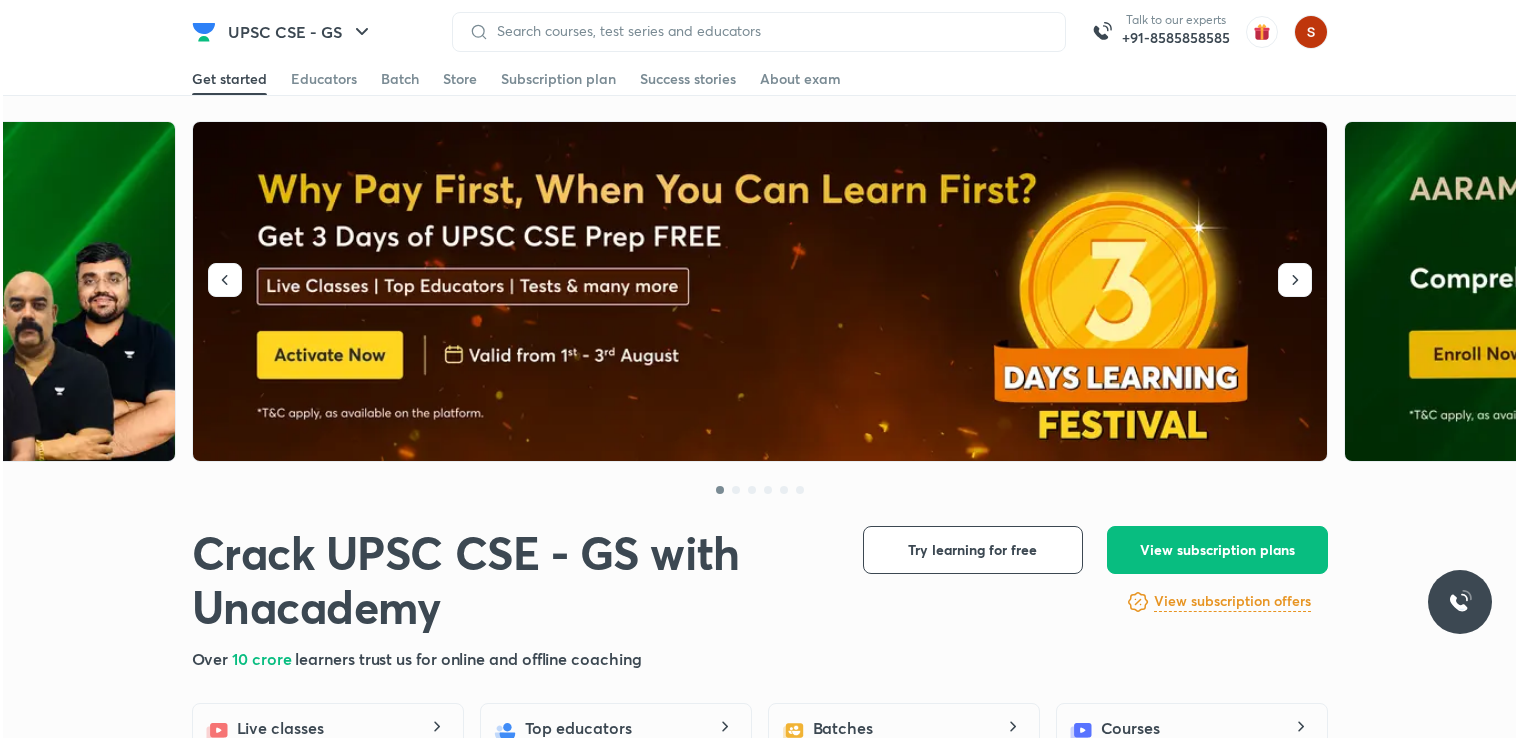 scroll, scrollTop: 0, scrollLeft: 0, axis: both 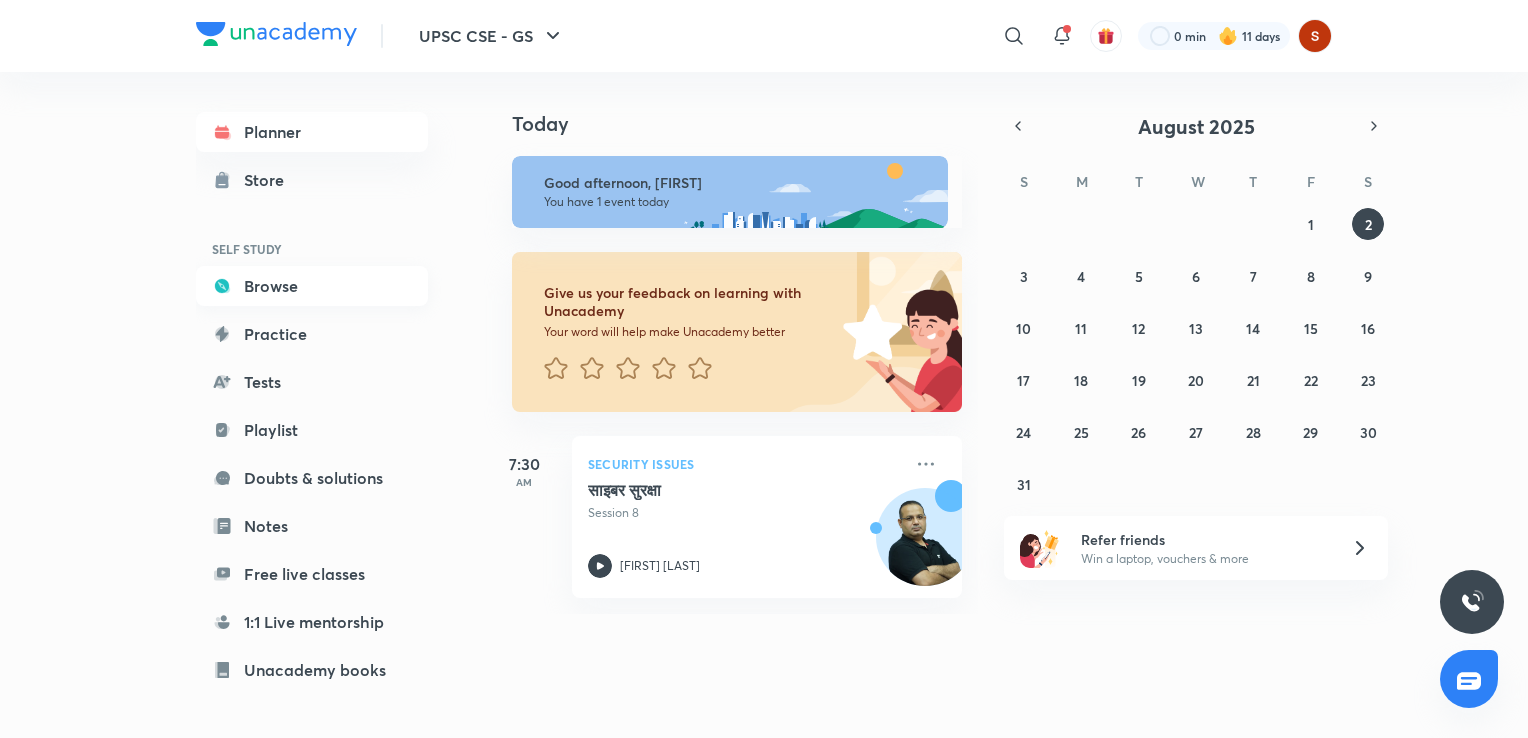 click on "Browse" at bounding box center [312, 286] 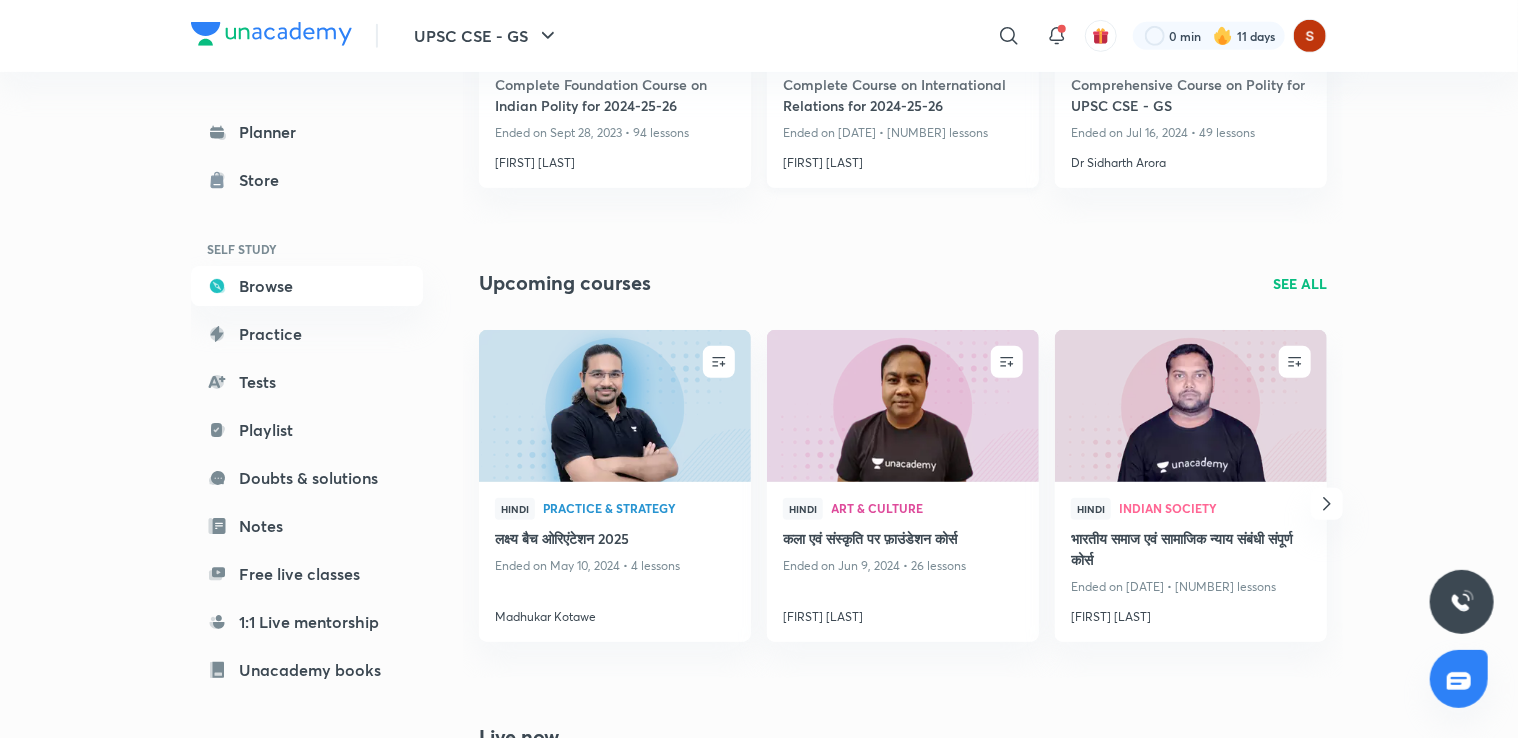 scroll, scrollTop: 0, scrollLeft: 0, axis: both 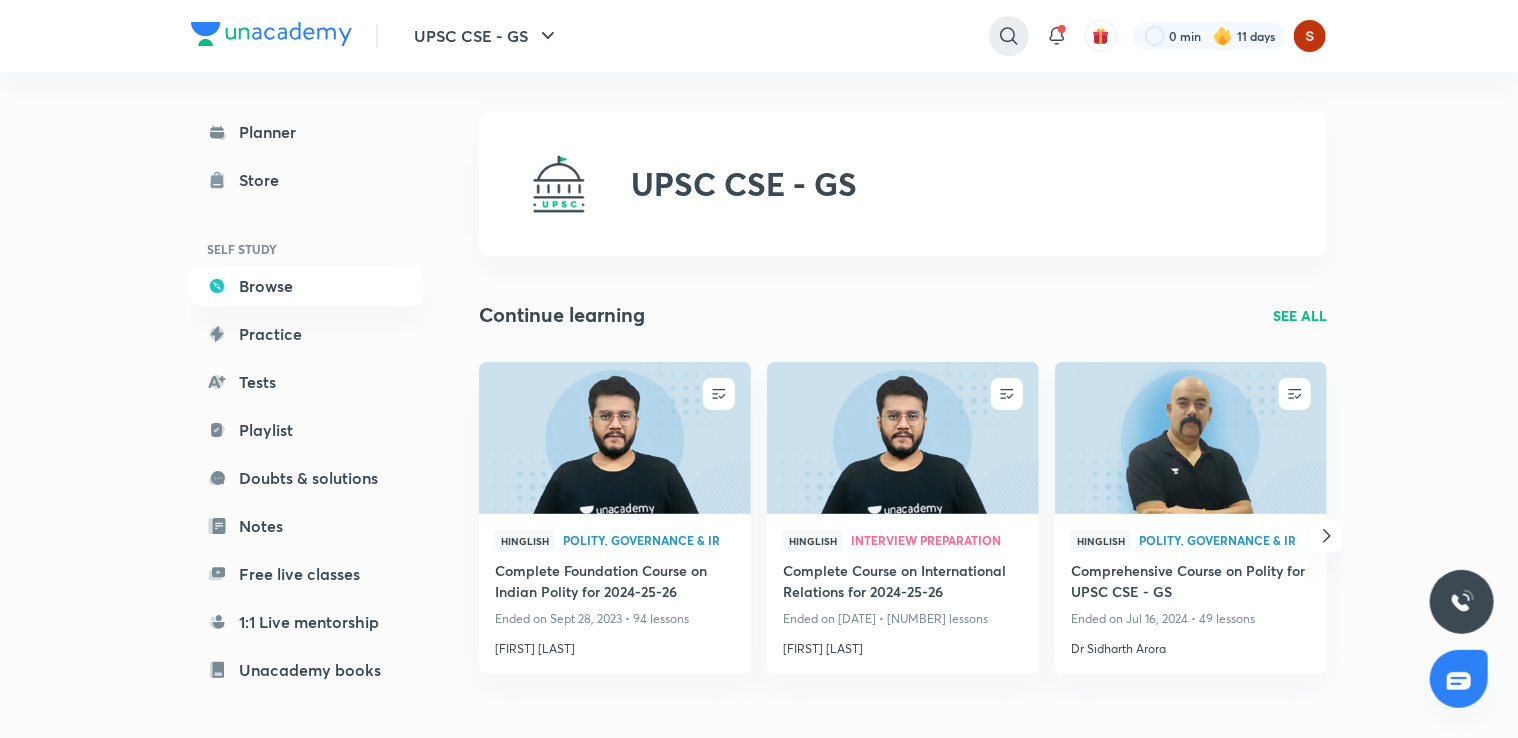 click 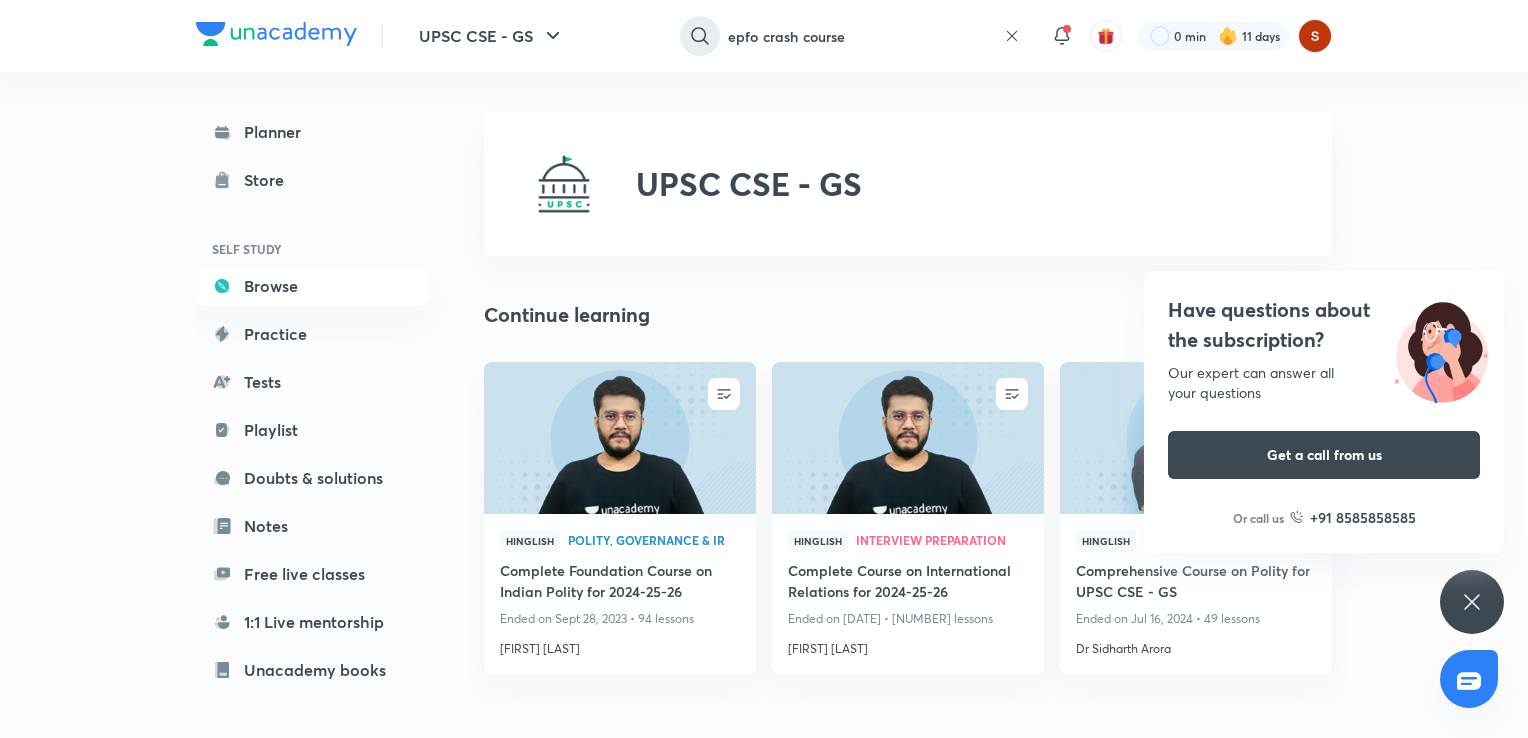 type on "epfo crash course" 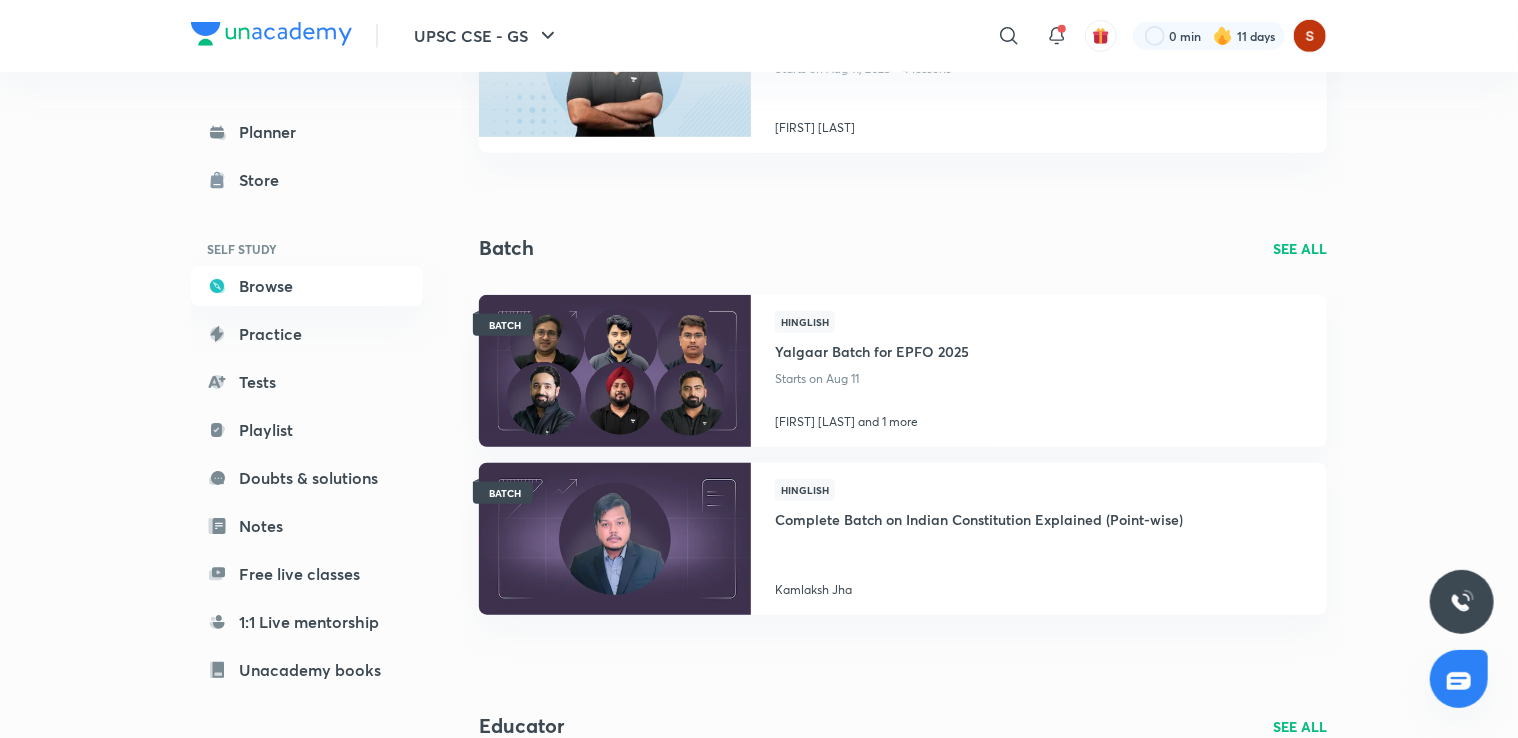 scroll, scrollTop: 600, scrollLeft: 0, axis: vertical 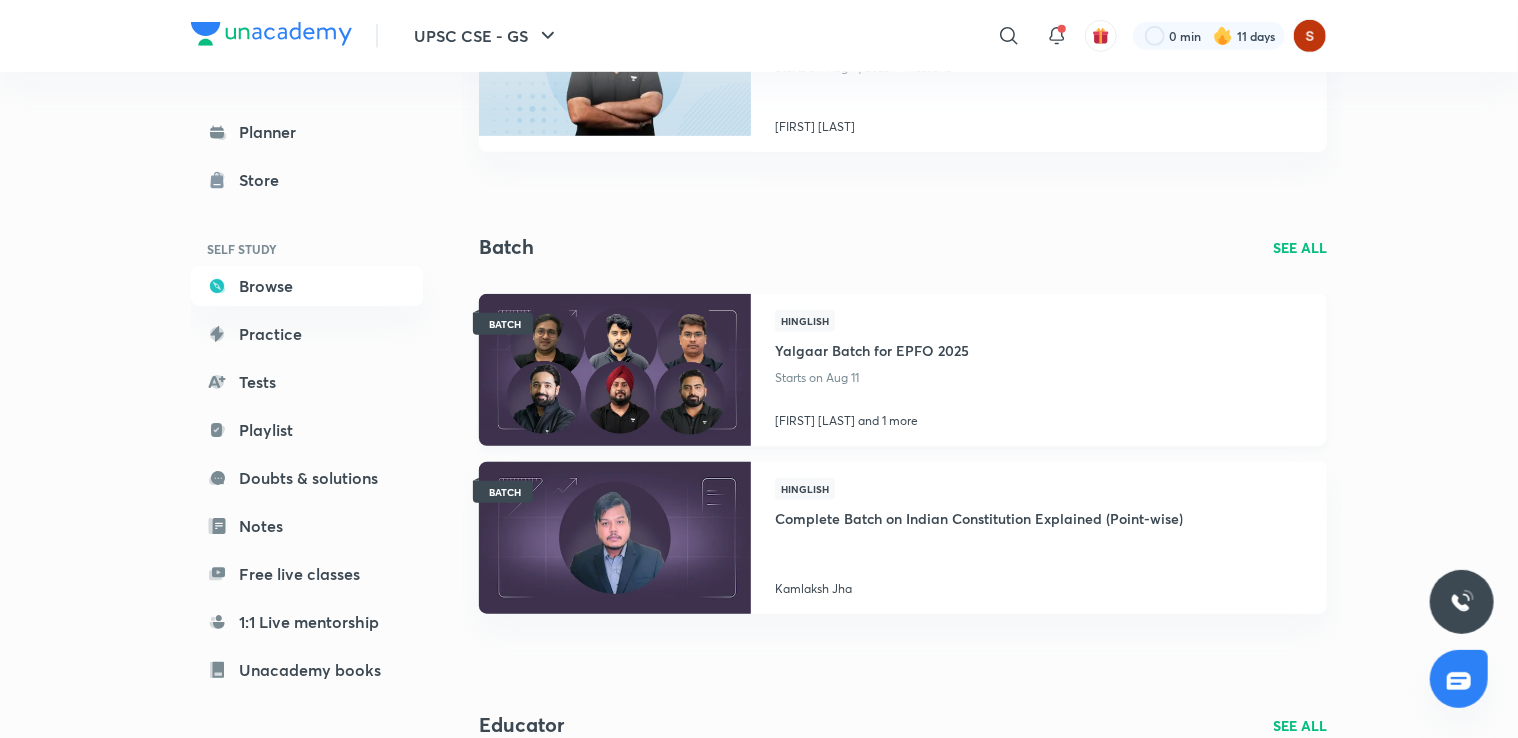 click on "Yalgaar Batch for EPFO 2025" at bounding box center (872, 348) 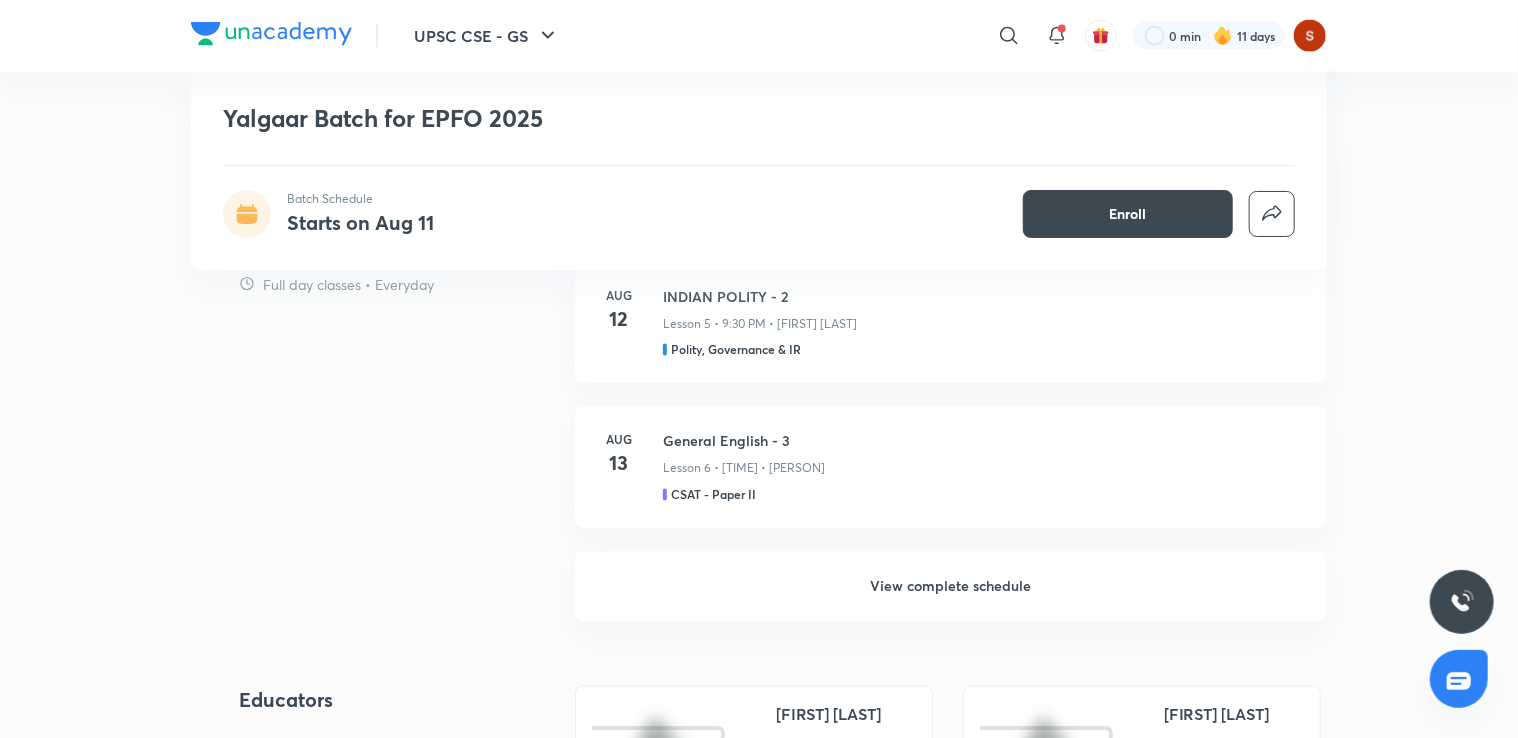 scroll, scrollTop: 1560, scrollLeft: 0, axis: vertical 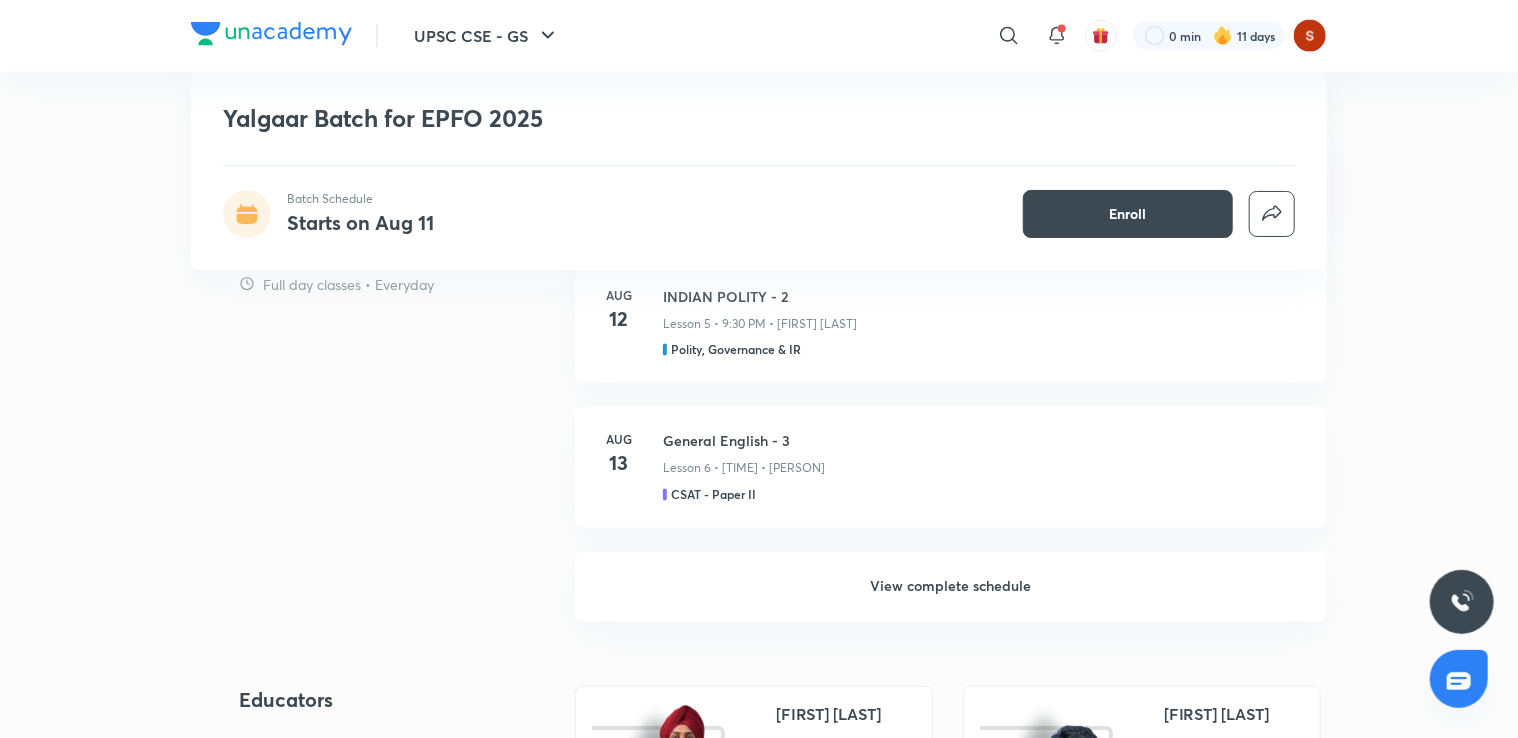 click on "View complete schedule" at bounding box center (951, 587) 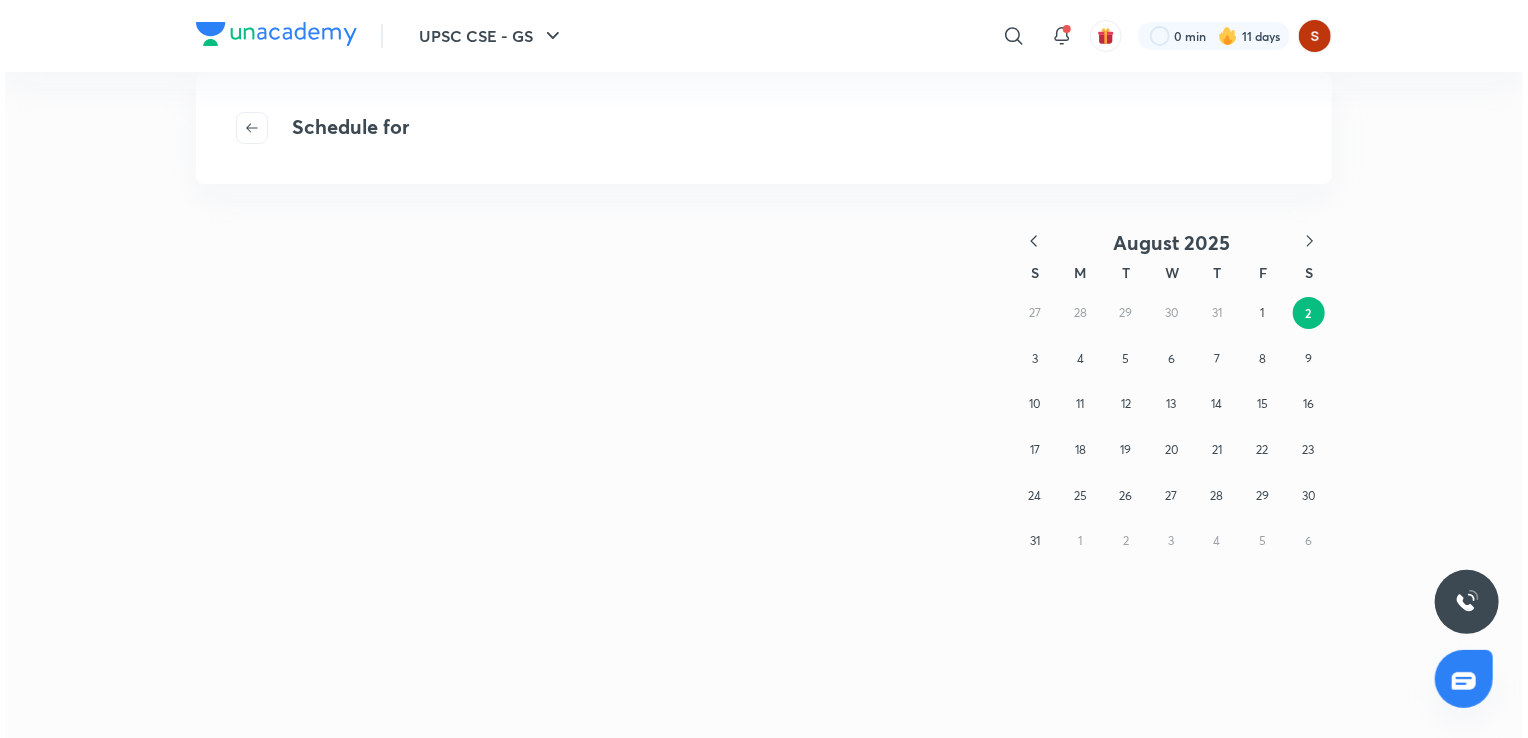 scroll, scrollTop: 0, scrollLeft: 0, axis: both 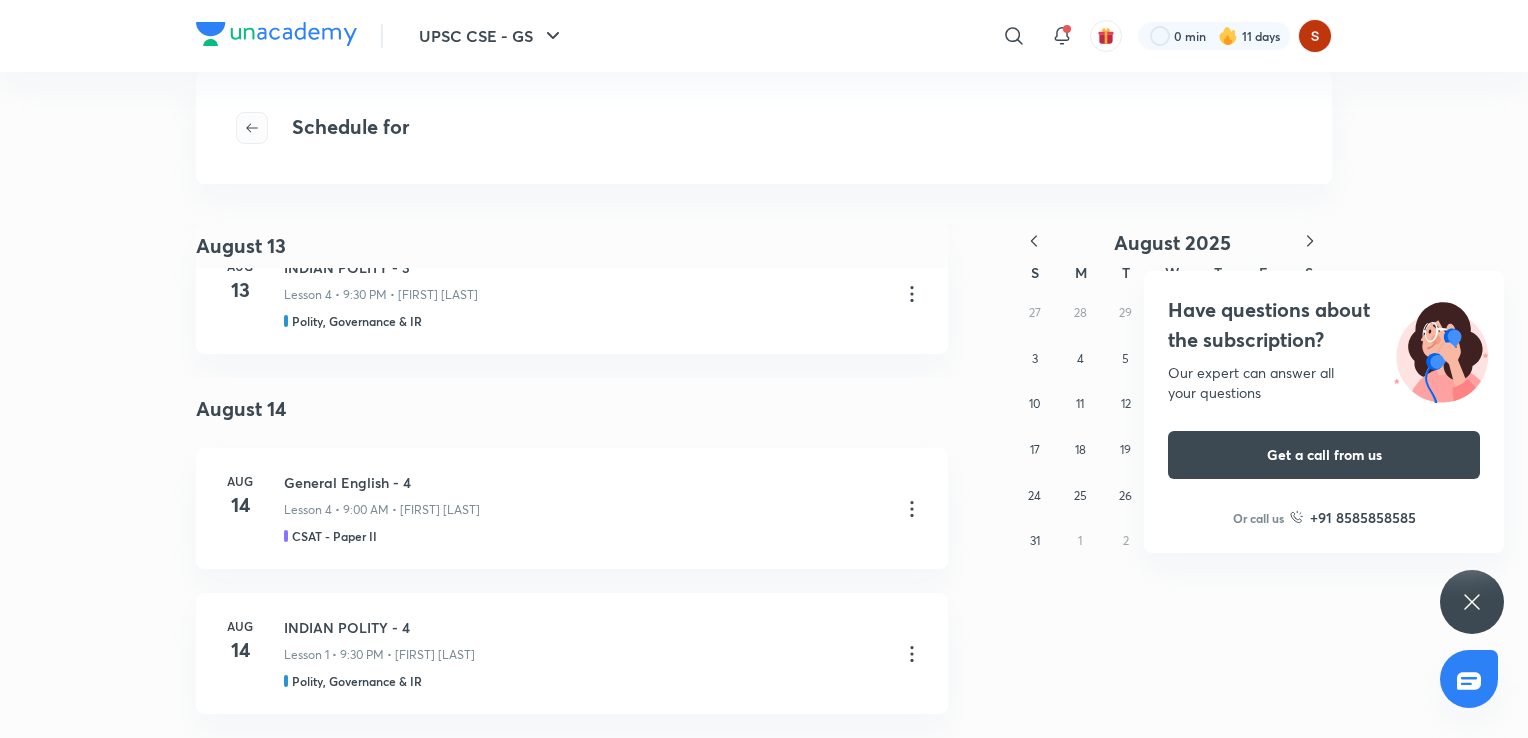 click 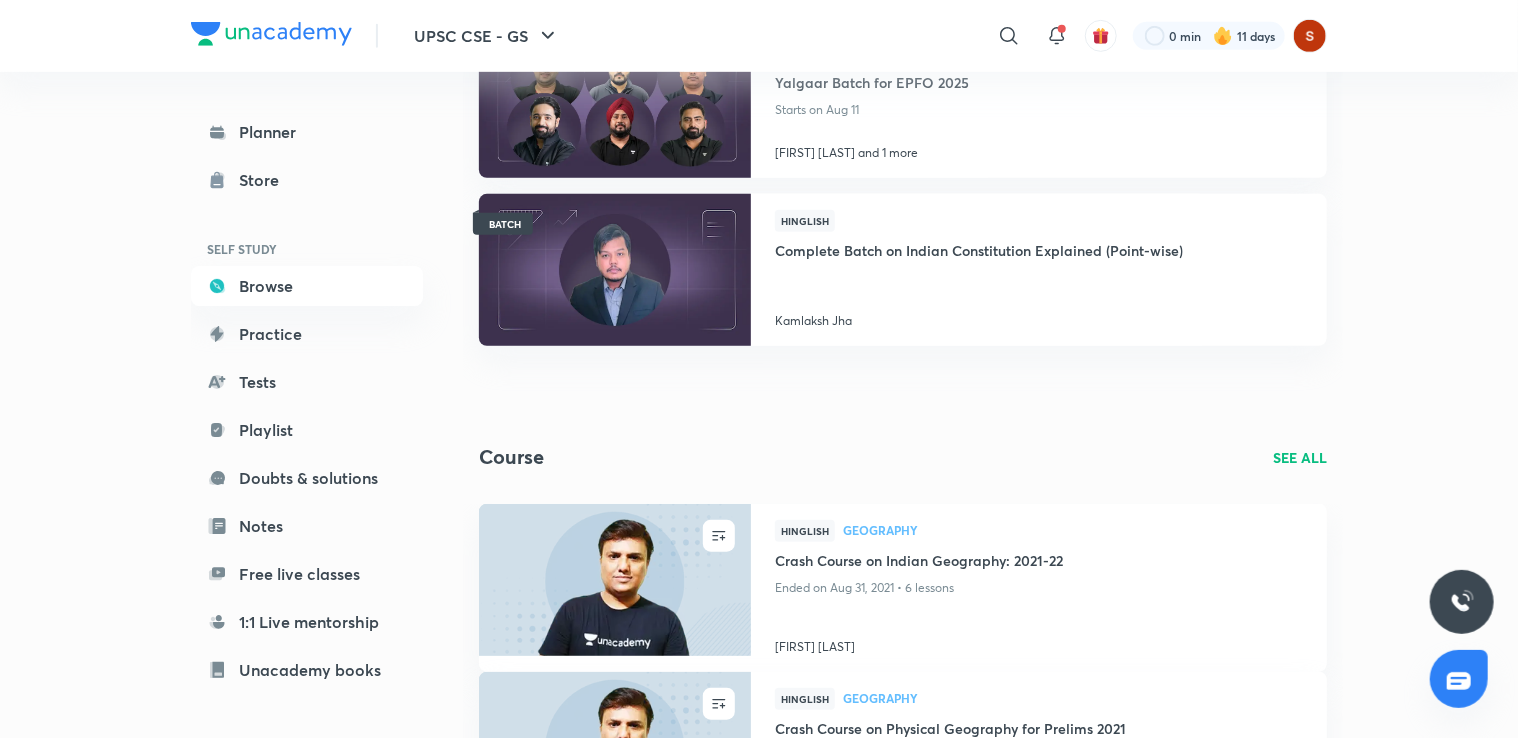 scroll, scrollTop: 564, scrollLeft: 0, axis: vertical 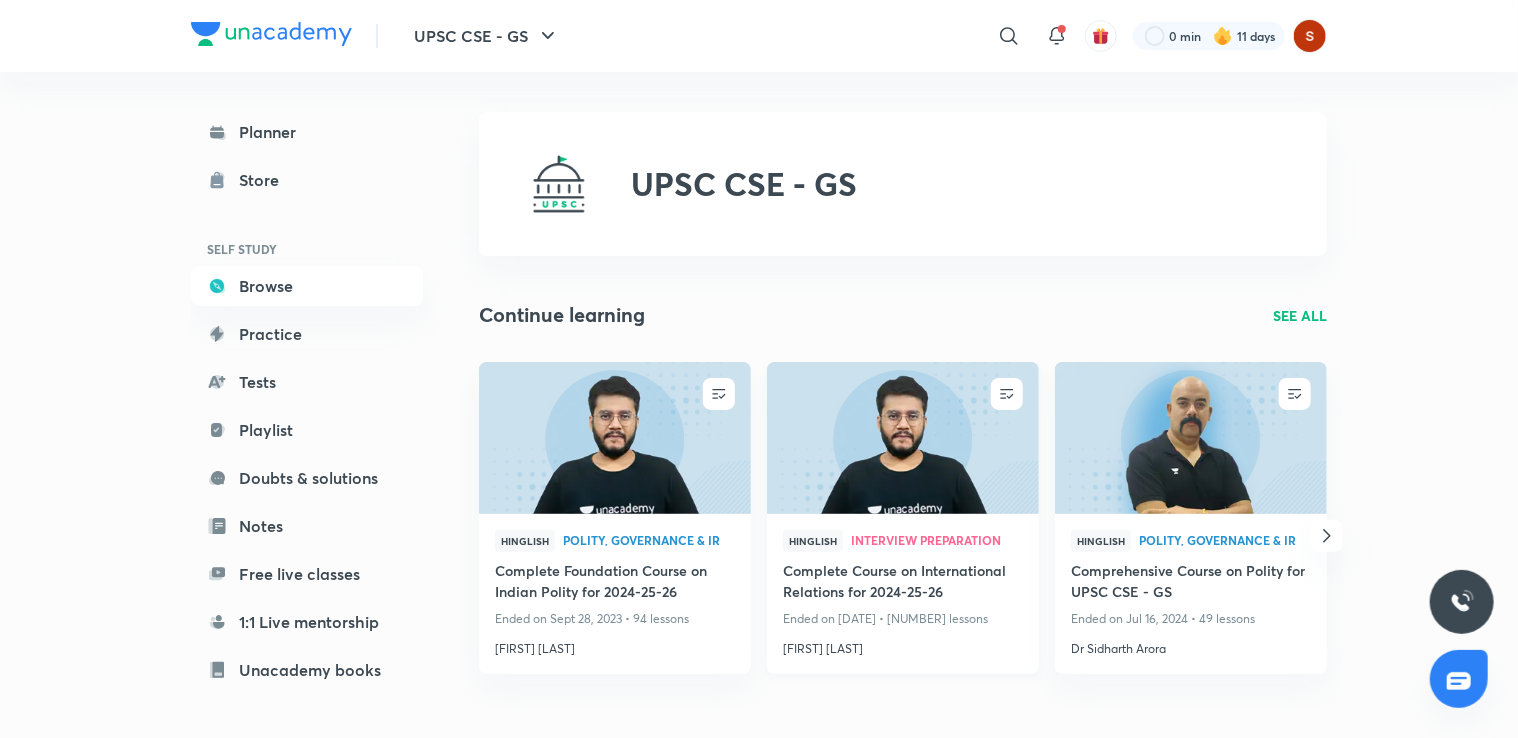 click on "Complete Course on International Relations for 2024-25-26" at bounding box center (903, 583) 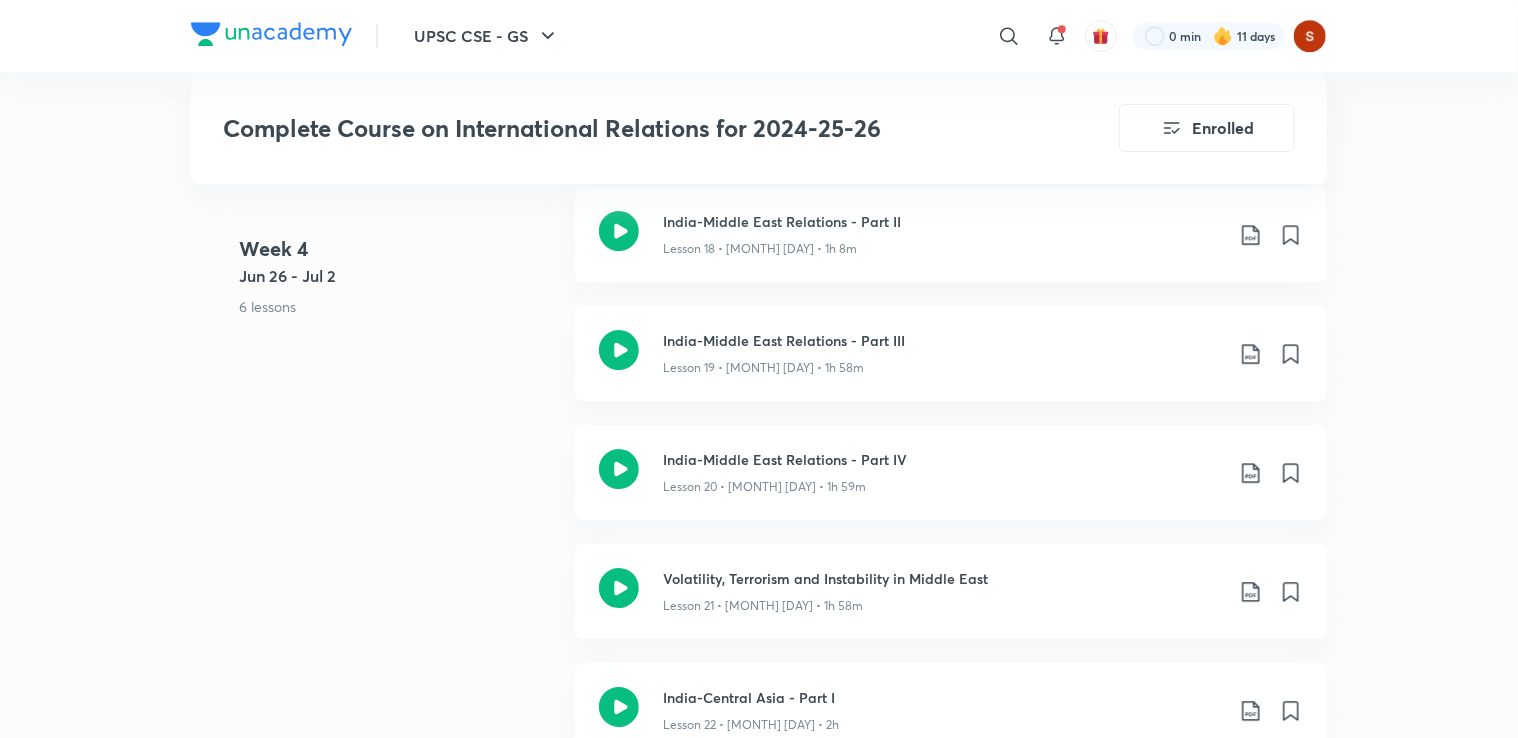 scroll, scrollTop: 3203, scrollLeft: 0, axis: vertical 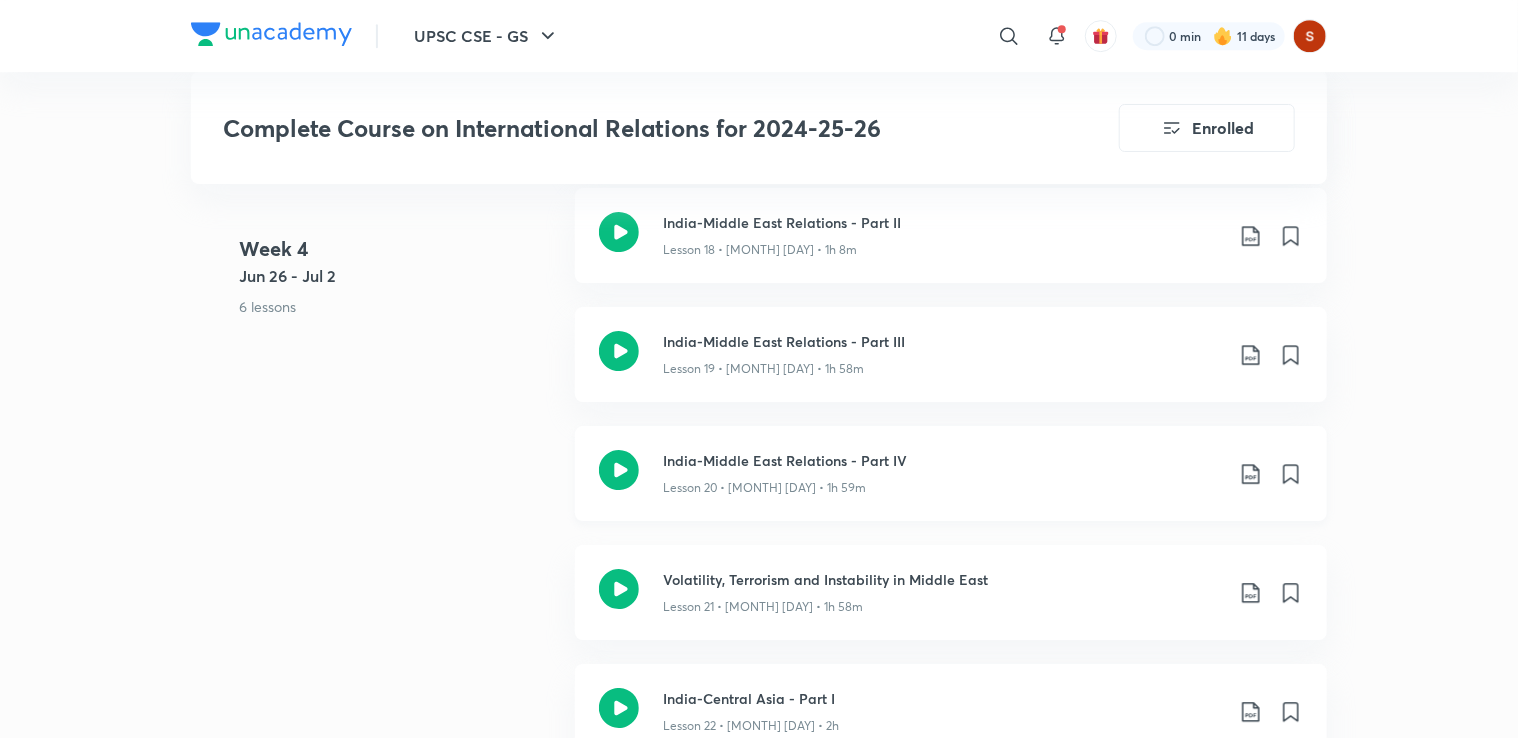click 